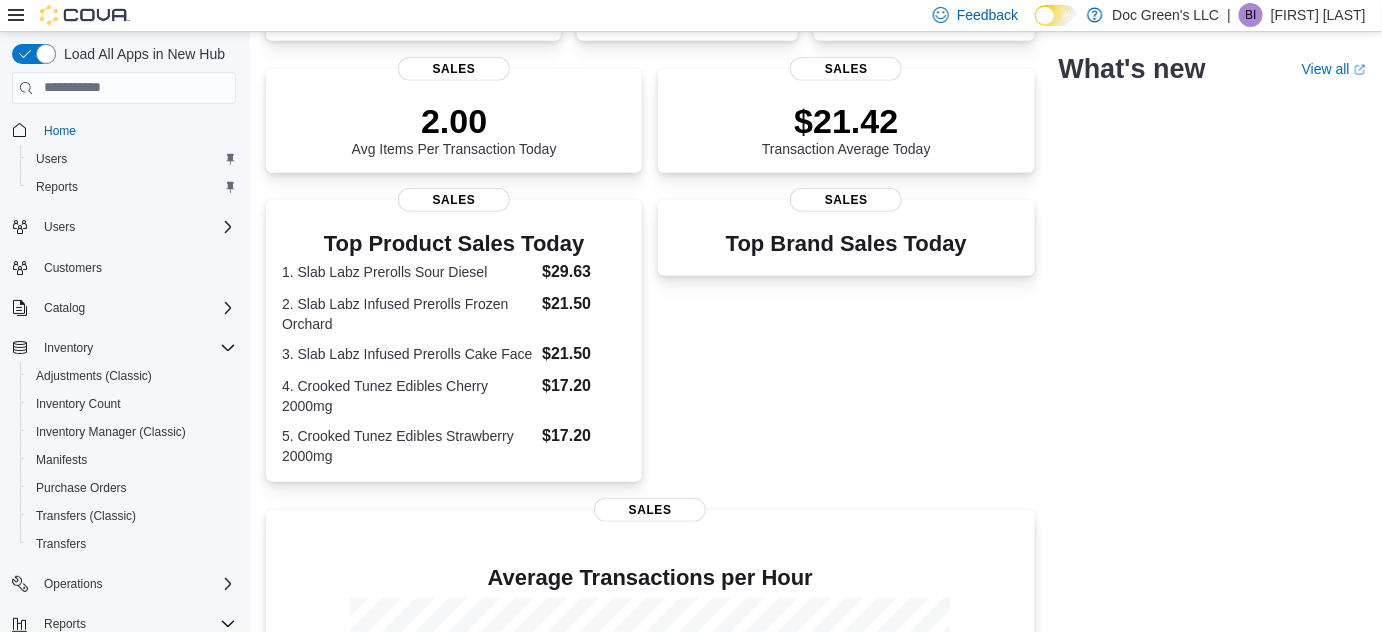 scroll, scrollTop: 394, scrollLeft: 0, axis: vertical 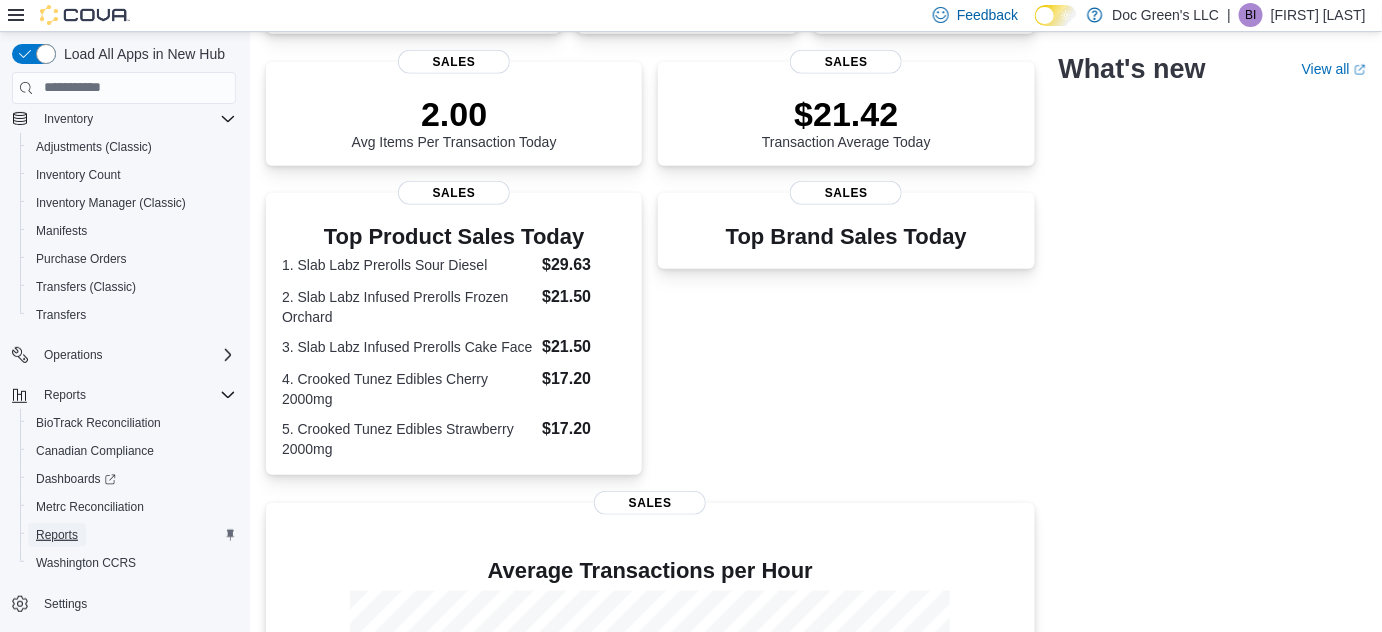 click on "Reports" at bounding box center (57, 535) 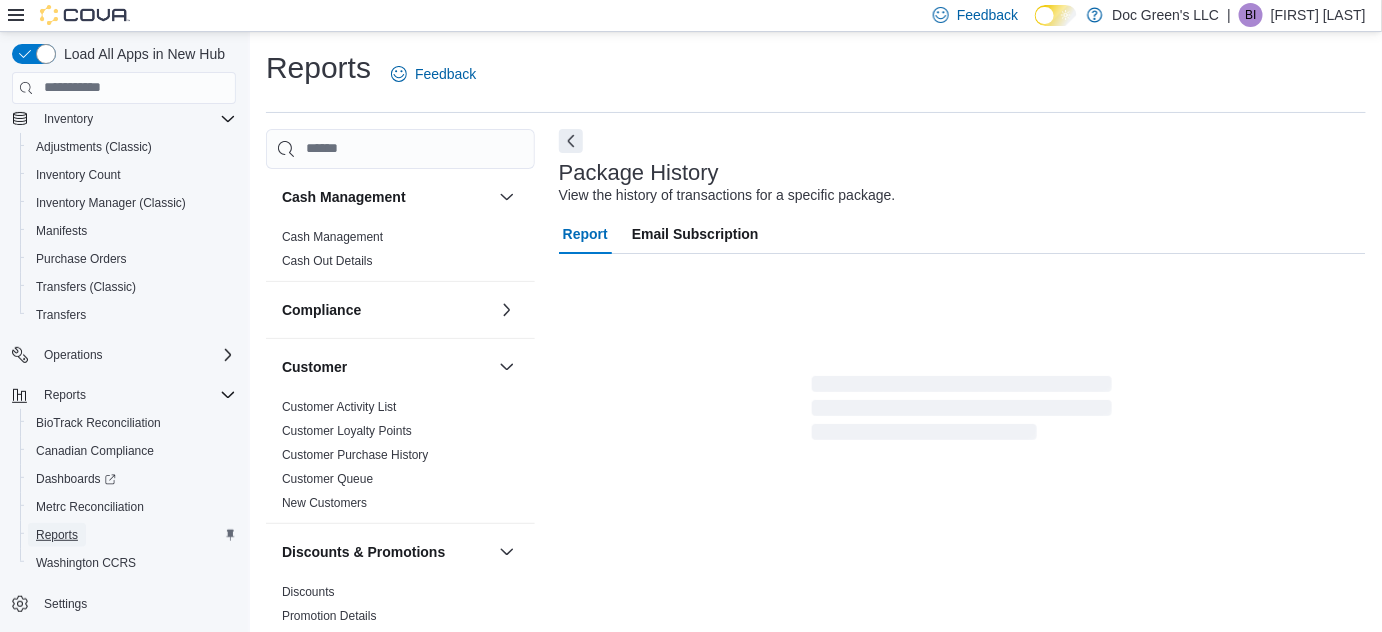 scroll, scrollTop: 26, scrollLeft: 0, axis: vertical 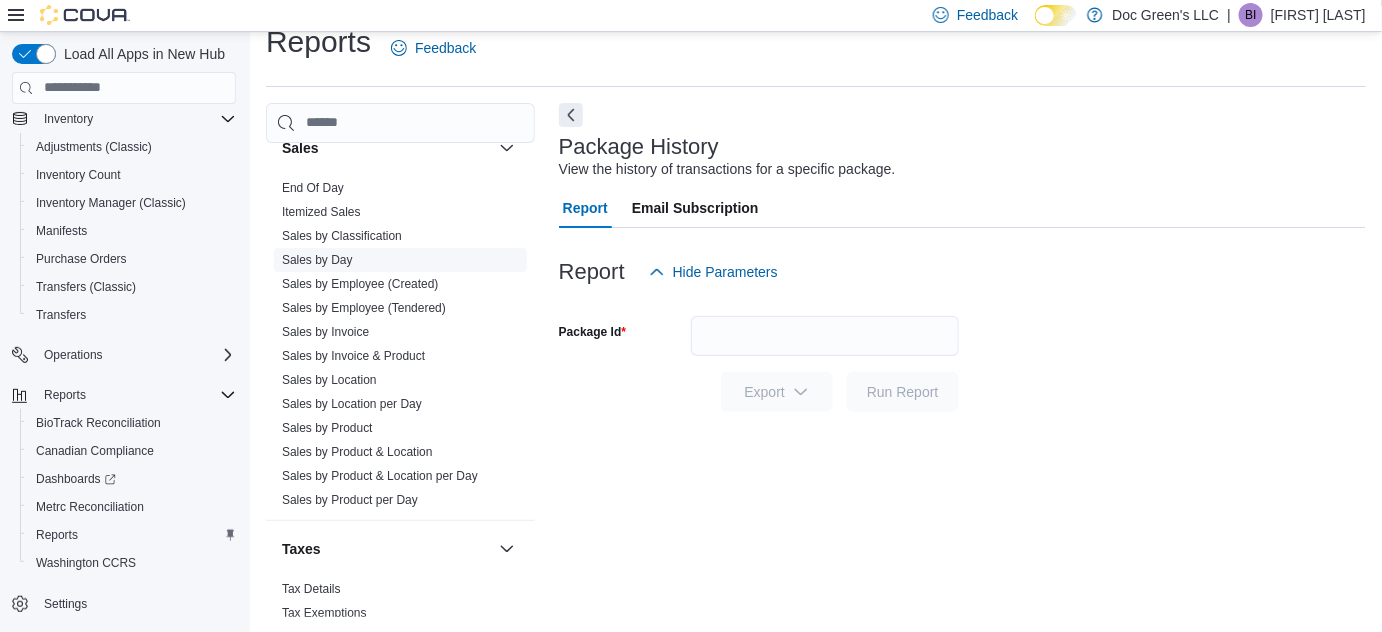 click on "Sales by Day" at bounding box center (317, 260) 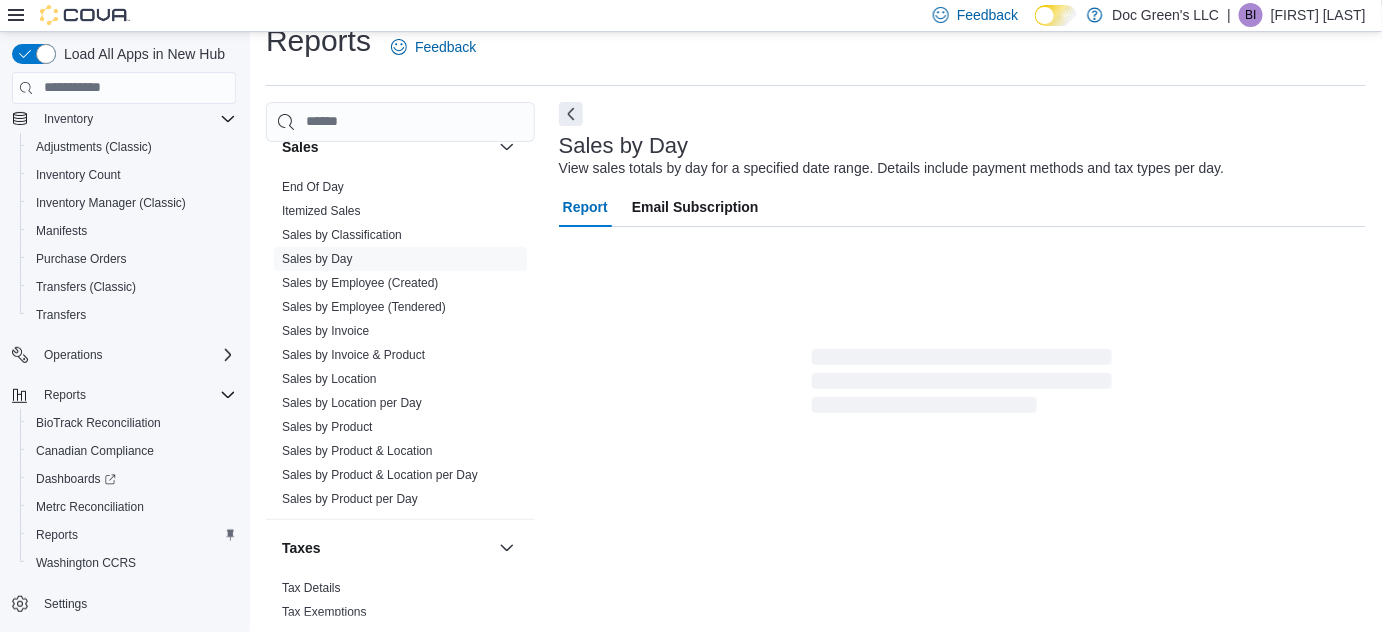scroll, scrollTop: 45, scrollLeft: 0, axis: vertical 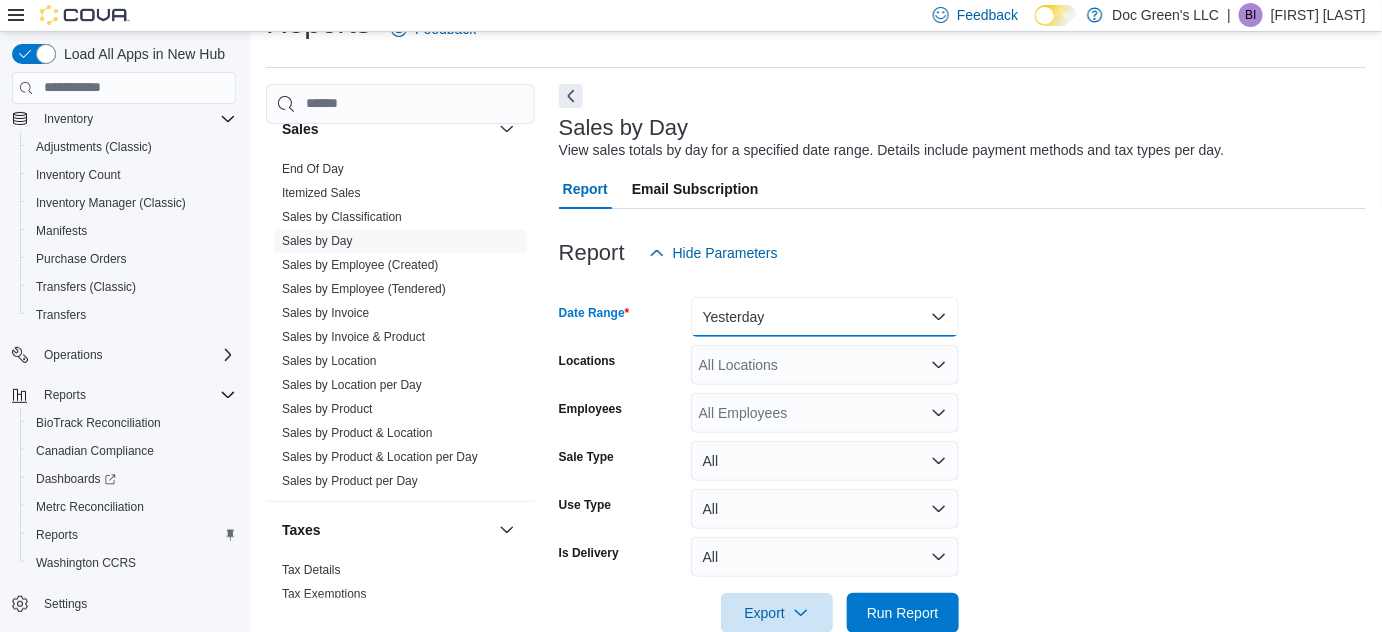 click on "Yesterday" at bounding box center [825, 317] 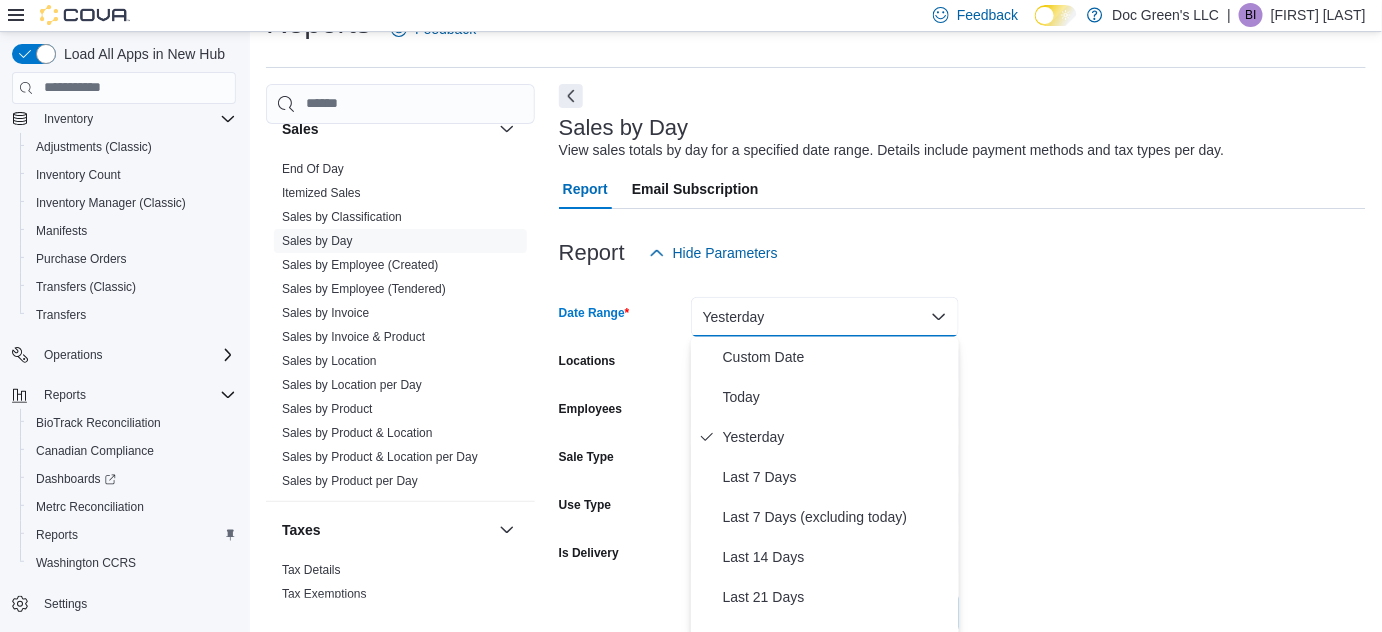 scroll, scrollTop: 49, scrollLeft: 0, axis: vertical 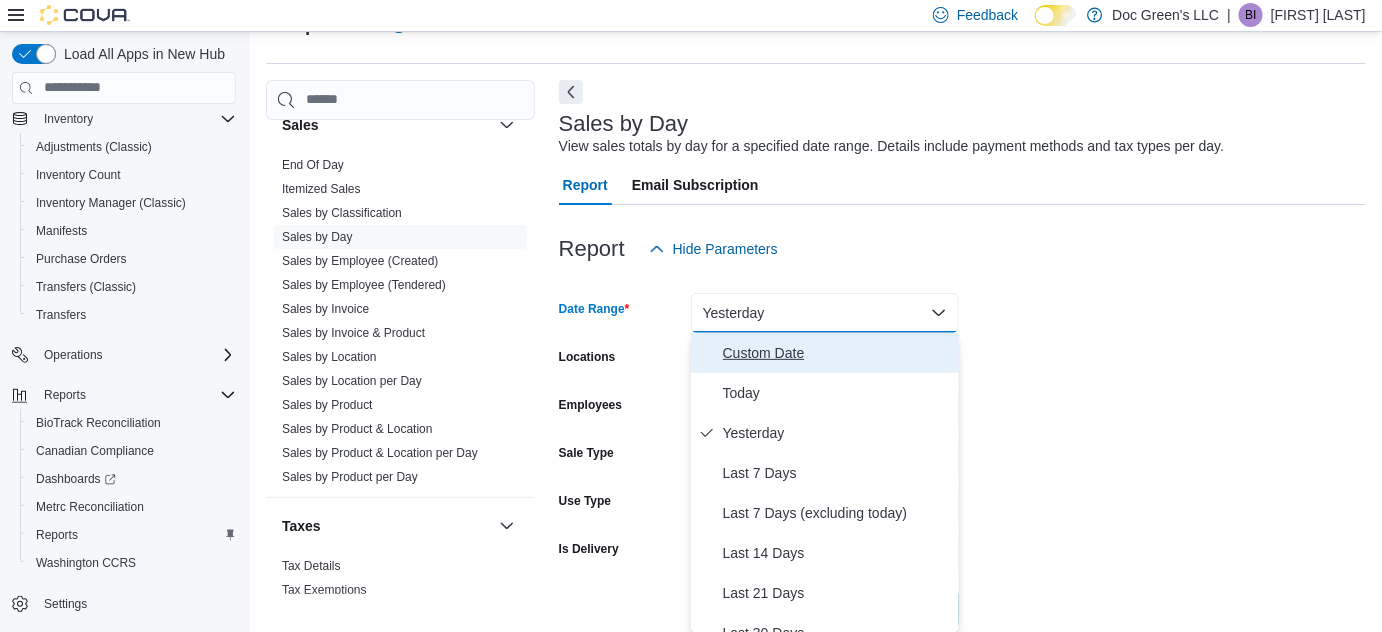 click on "Custom Date" at bounding box center (837, 353) 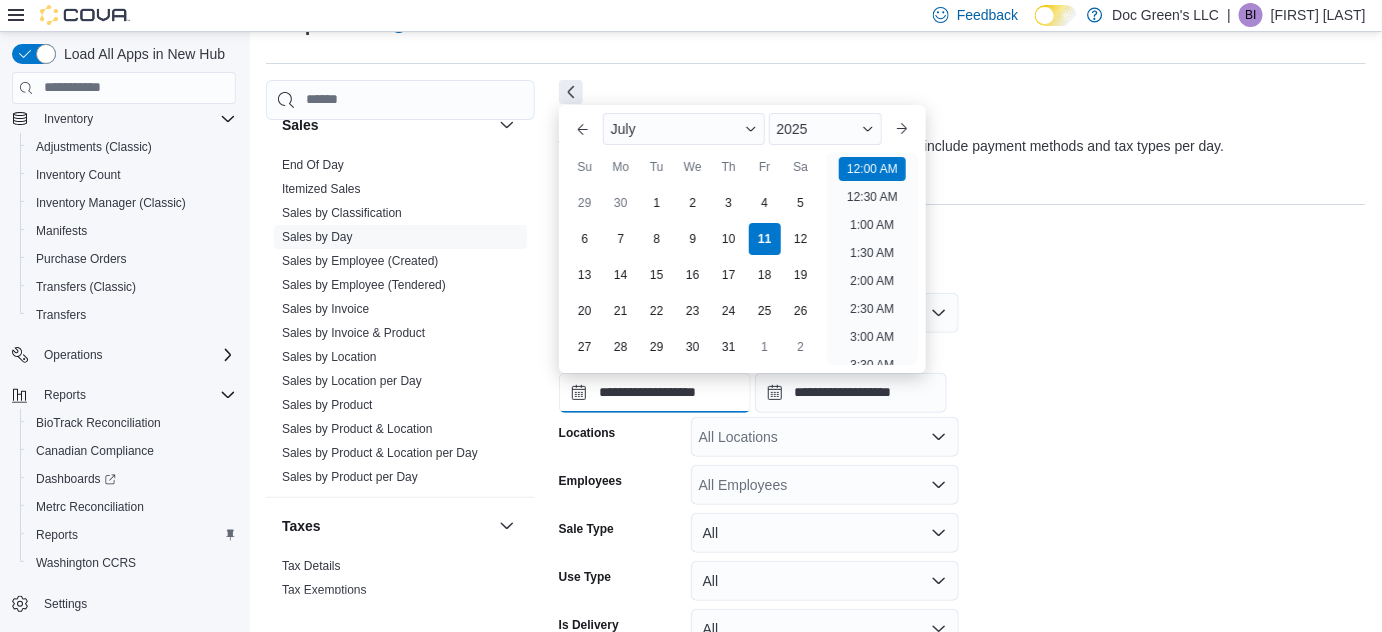 scroll, scrollTop: 61, scrollLeft: 0, axis: vertical 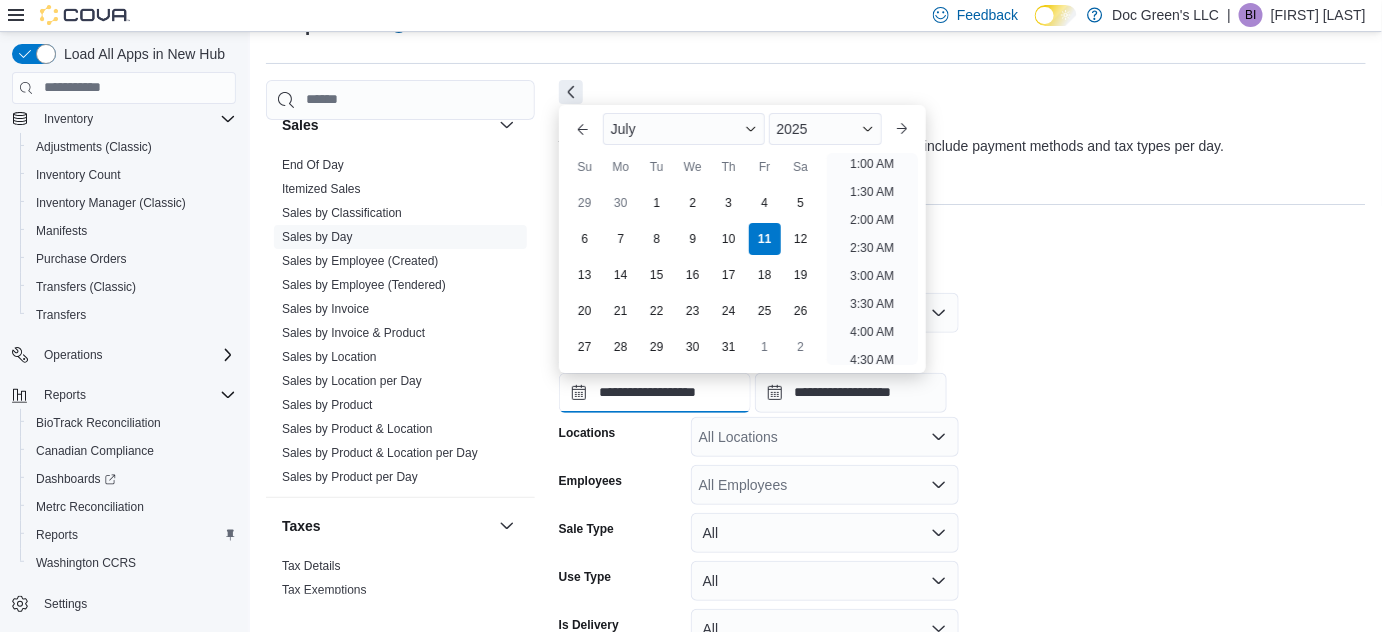 click on "**********" at bounding box center (655, 393) 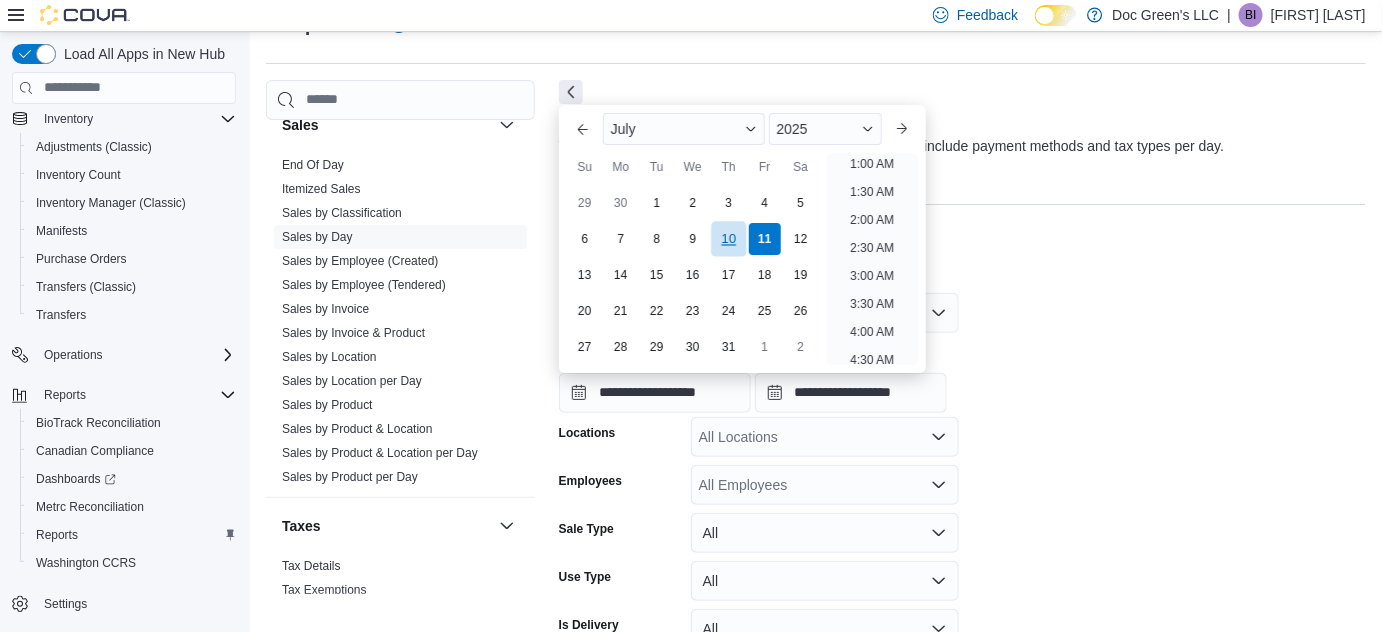 click on "10" at bounding box center [728, 238] 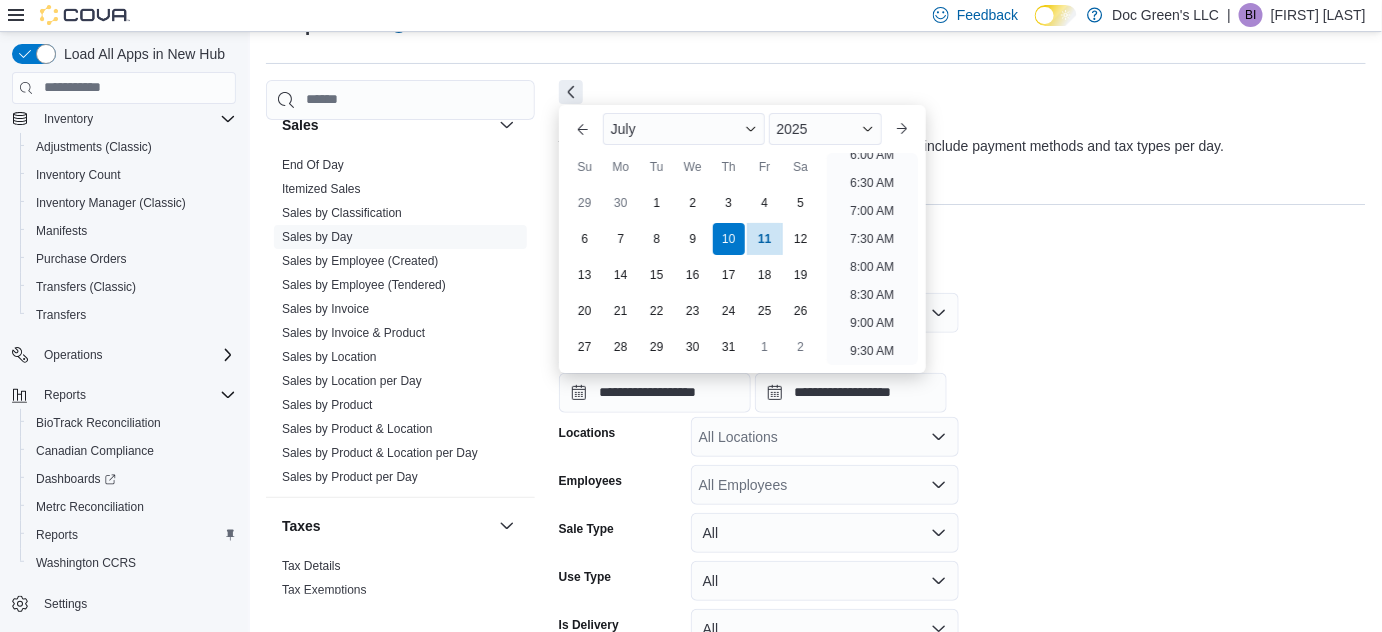 scroll, scrollTop: 348, scrollLeft: 0, axis: vertical 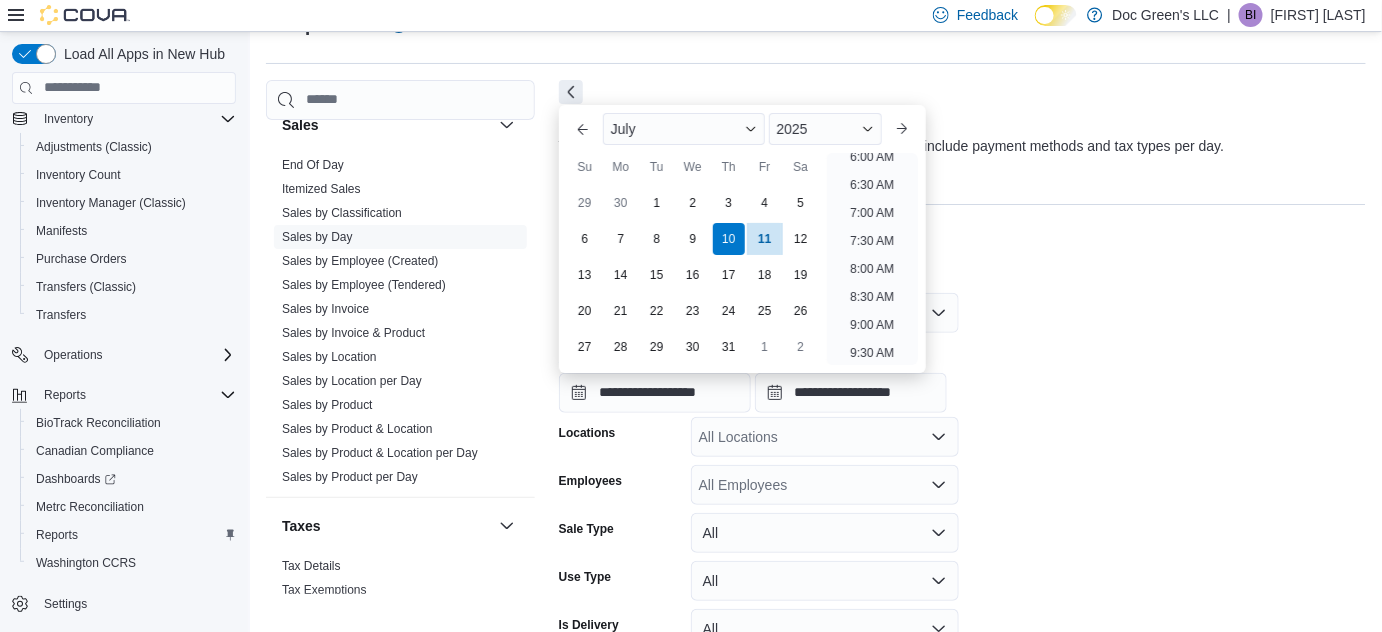 click on "8:00 AM" at bounding box center [872, 269] 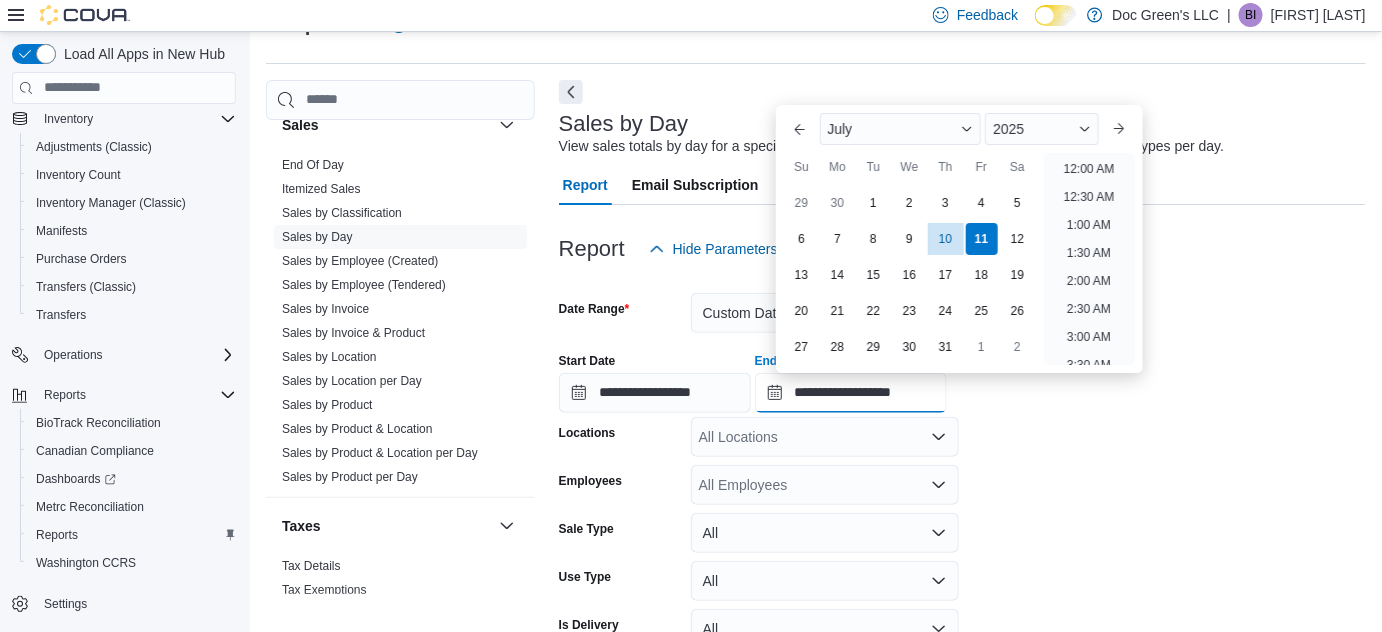 scroll, scrollTop: 1136, scrollLeft: 0, axis: vertical 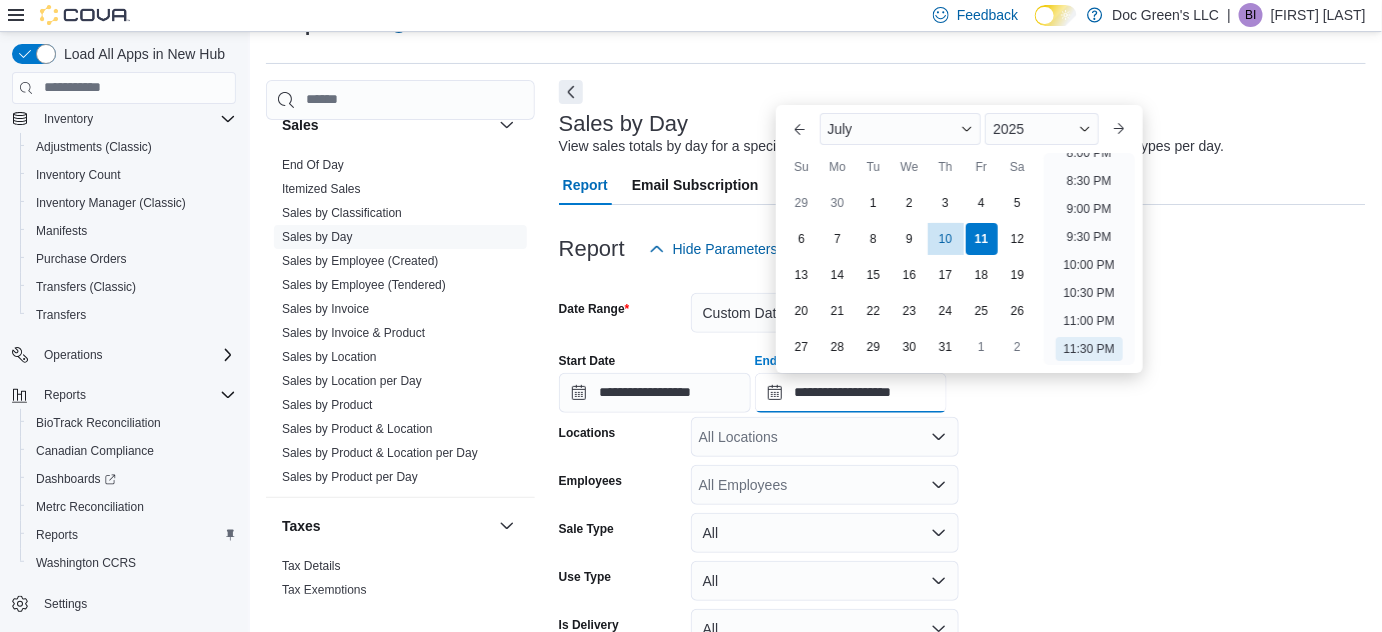 click on "**********" at bounding box center [851, 393] 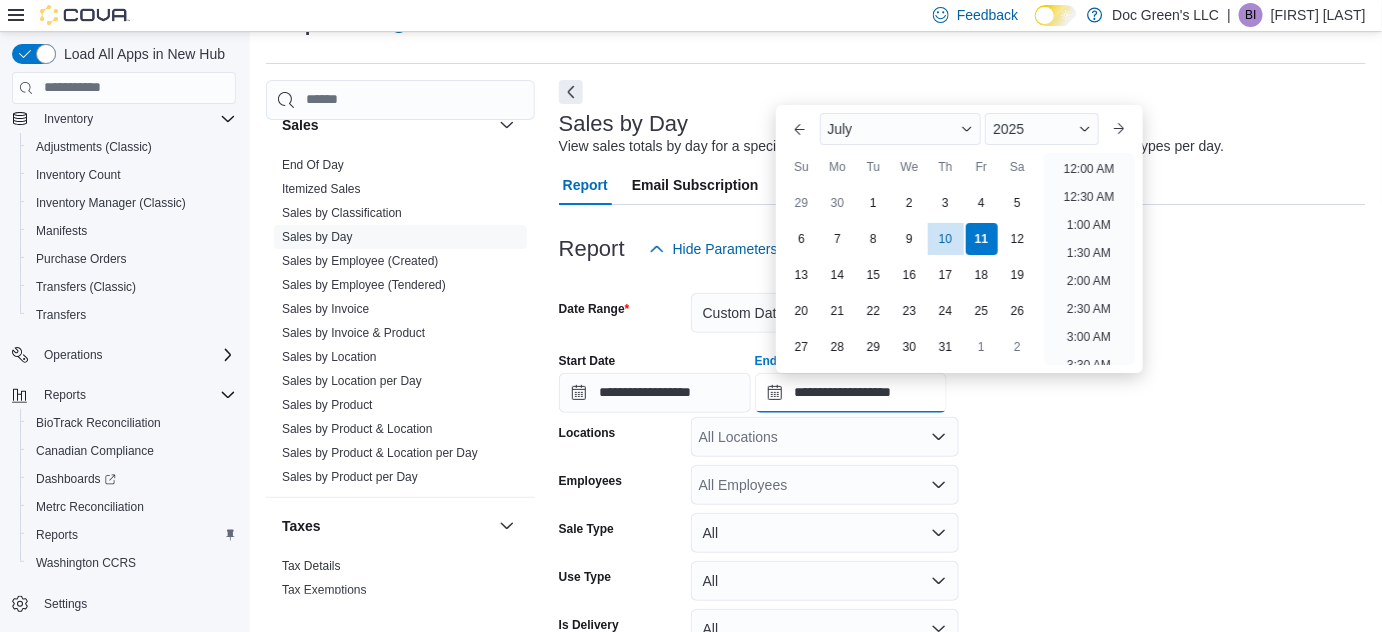 scroll, scrollTop: 8, scrollLeft: 0, axis: vertical 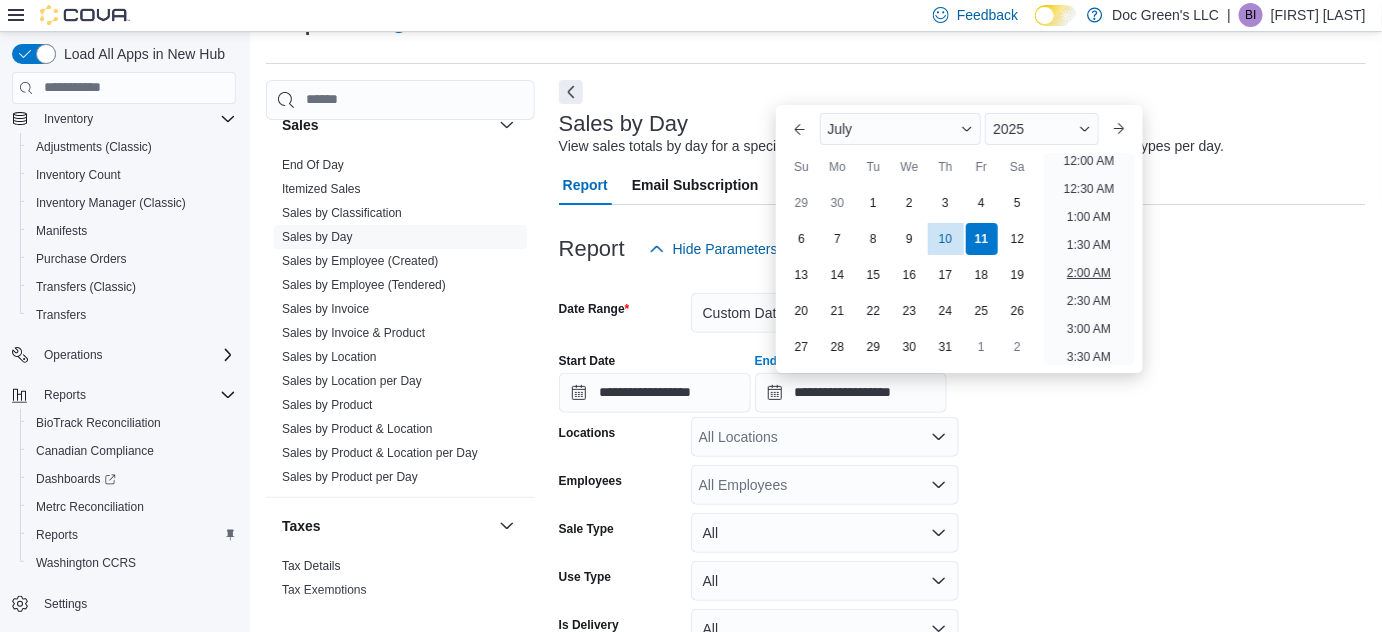click on "2:00 AM" at bounding box center [1089, 273] 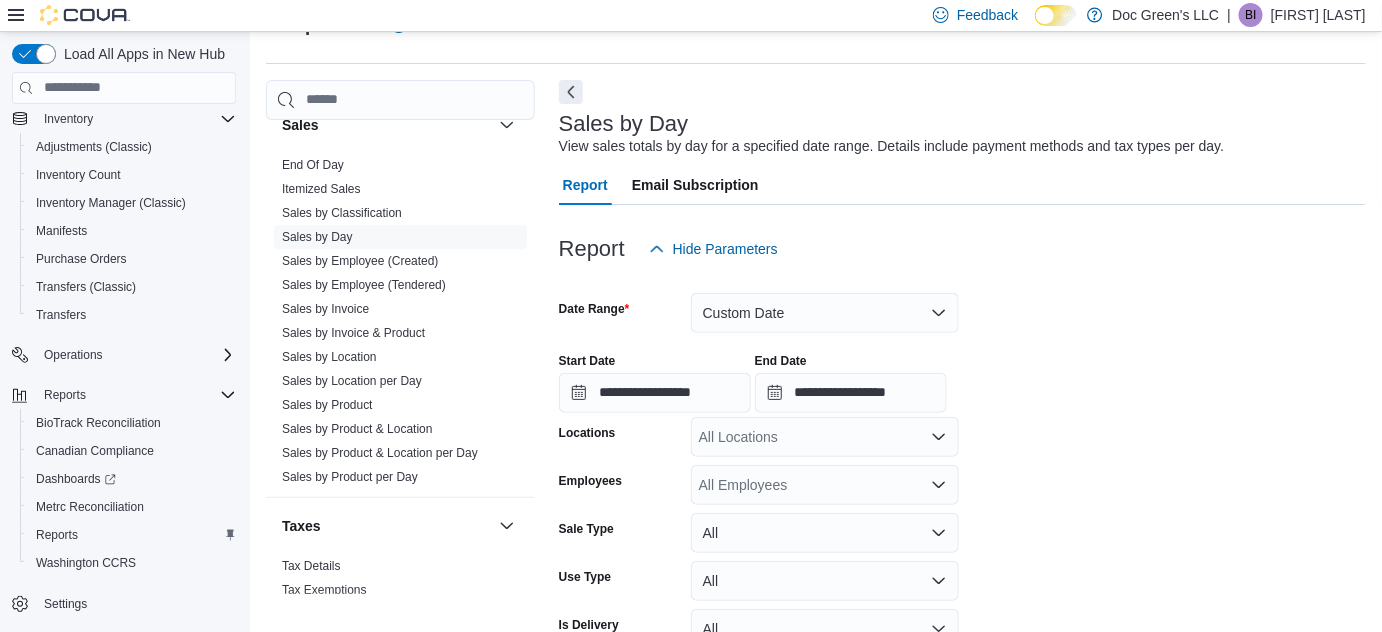 scroll, scrollTop: 161, scrollLeft: 0, axis: vertical 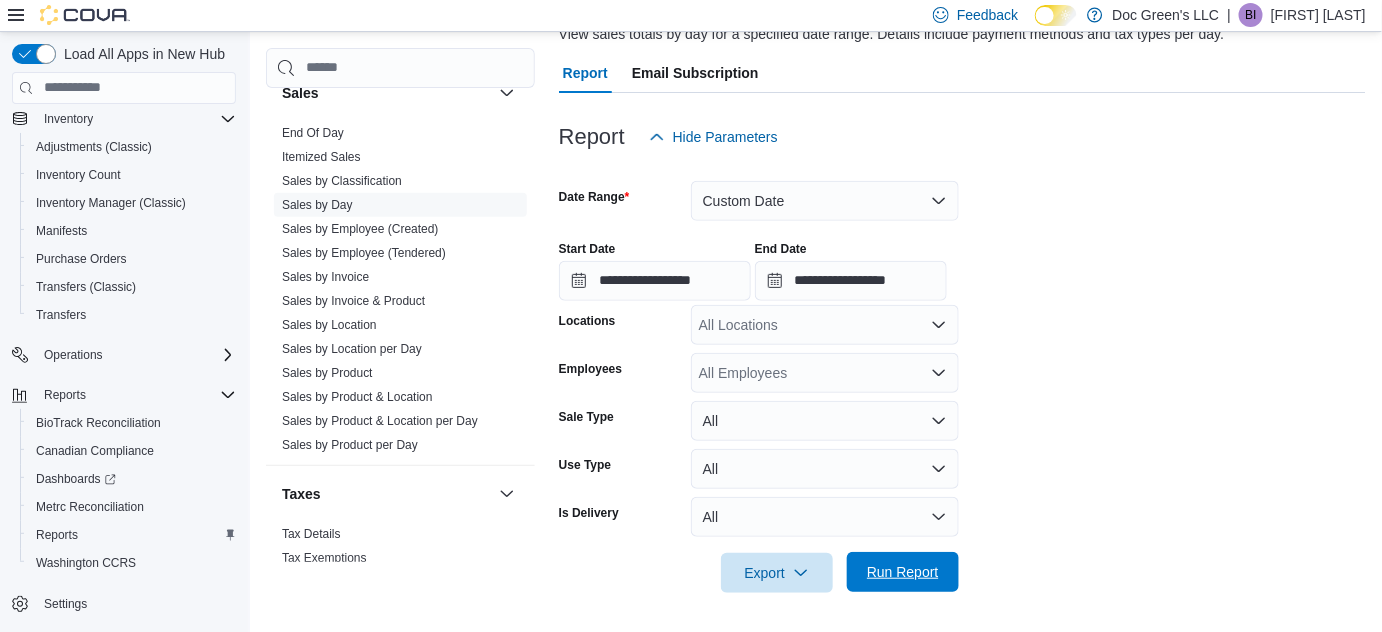 click on "Run Report" at bounding box center (903, 572) 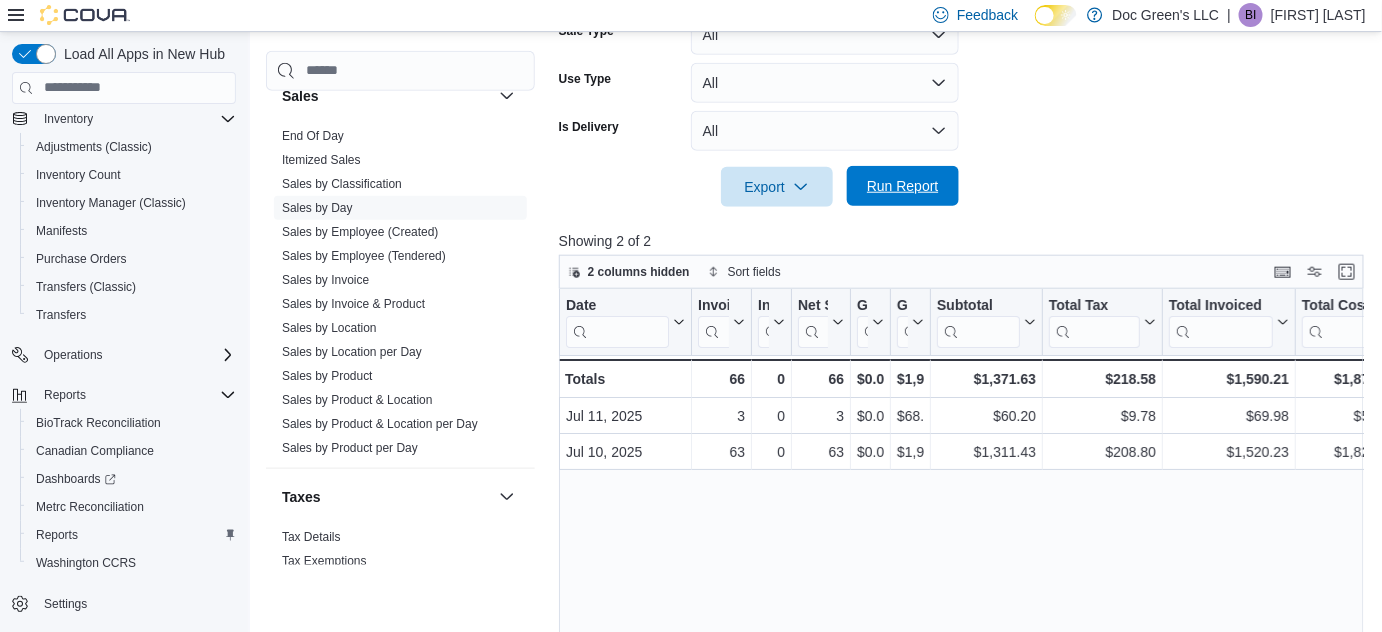 scroll, scrollTop: 549, scrollLeft: 0, axis: vertical 